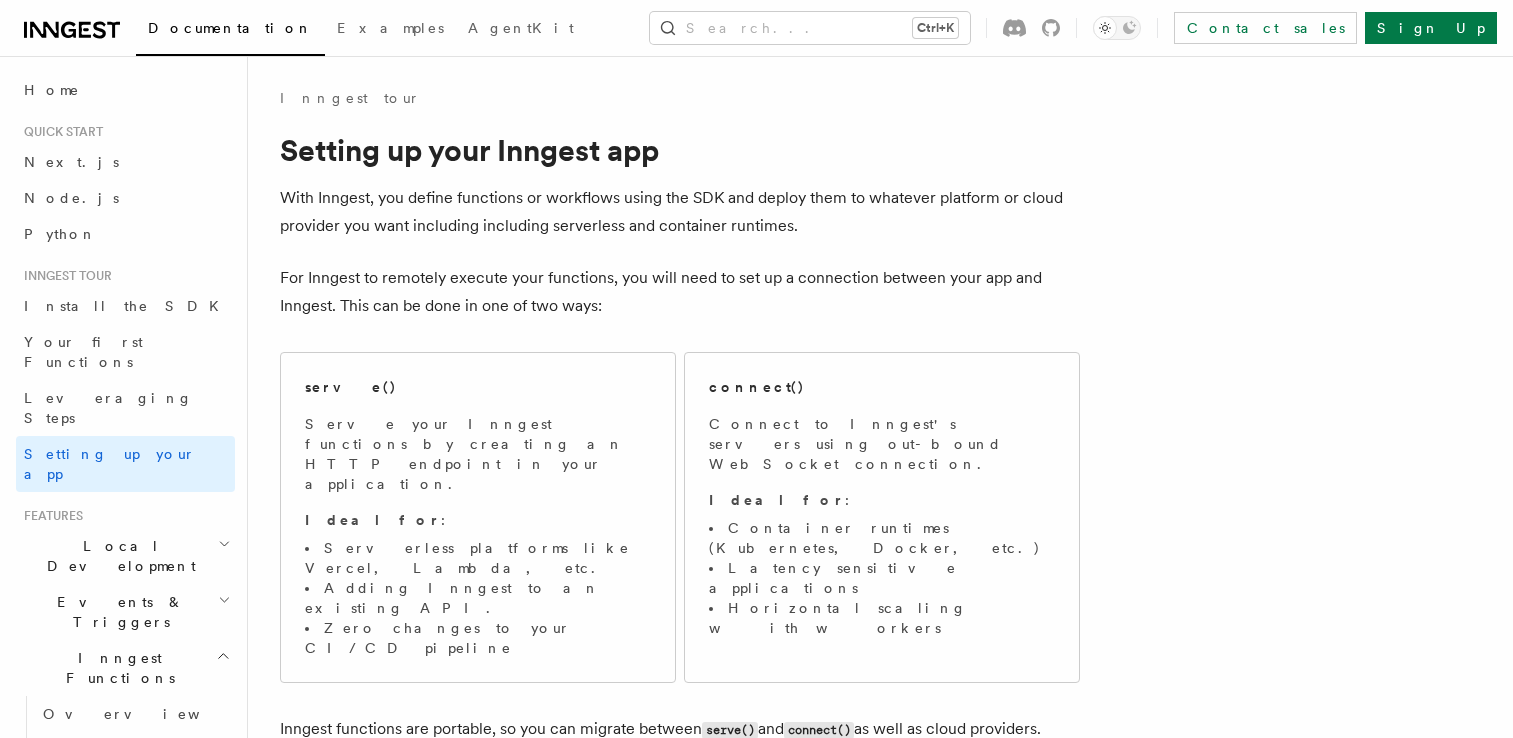 scroll, scrollTop: 0, scrollLeft: 0, axis: both 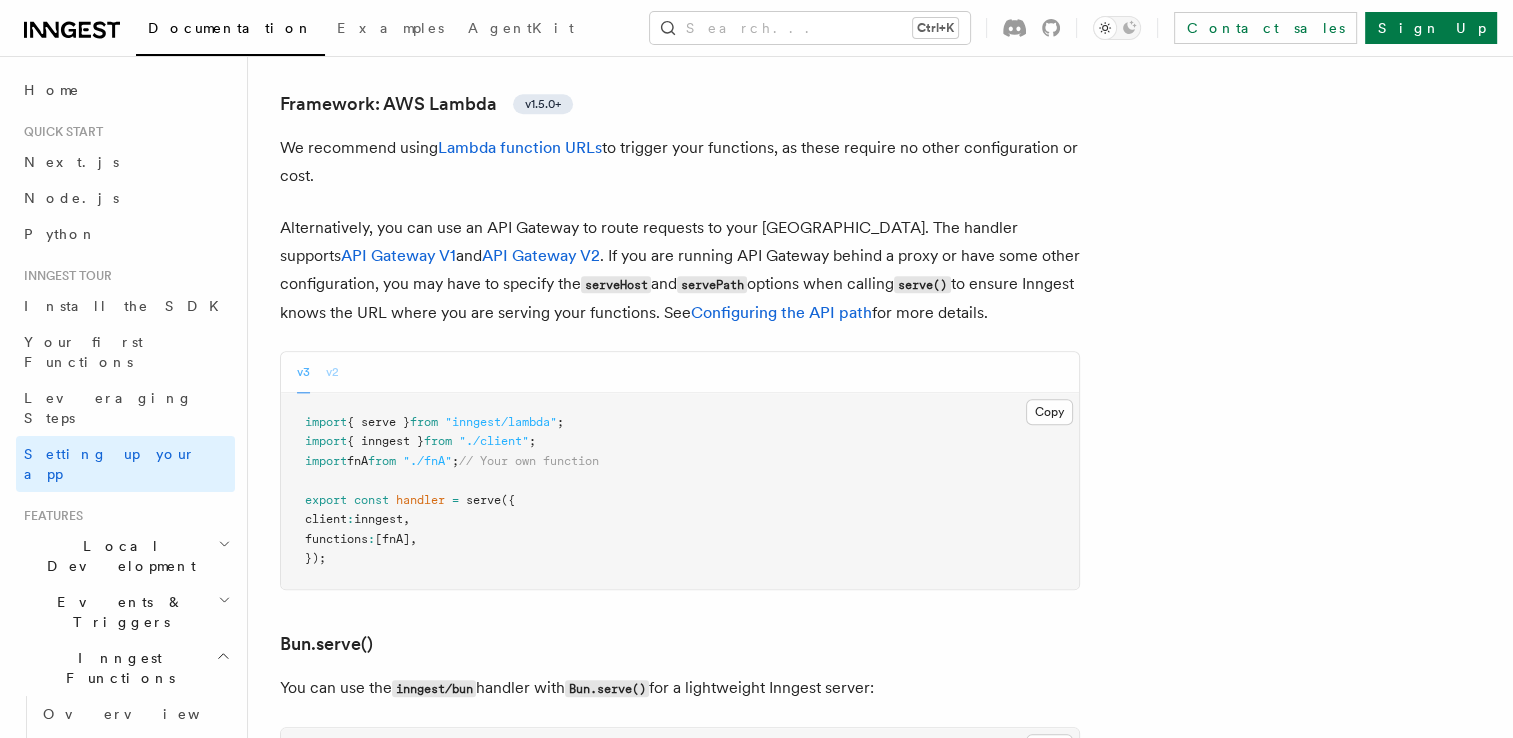 click on "v2" at bounding box center (332, 372) 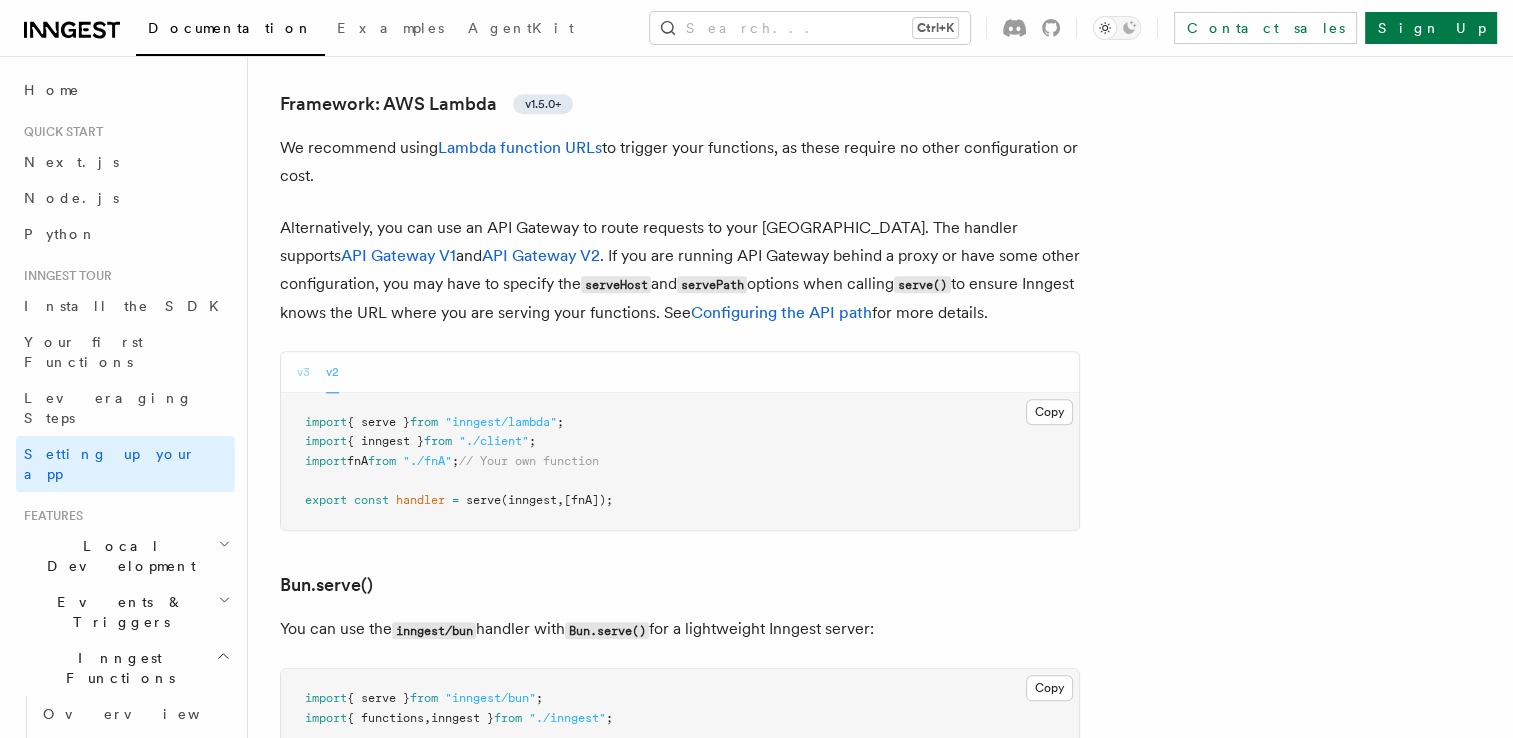 click on "v3" at bounding box center (303, 372) 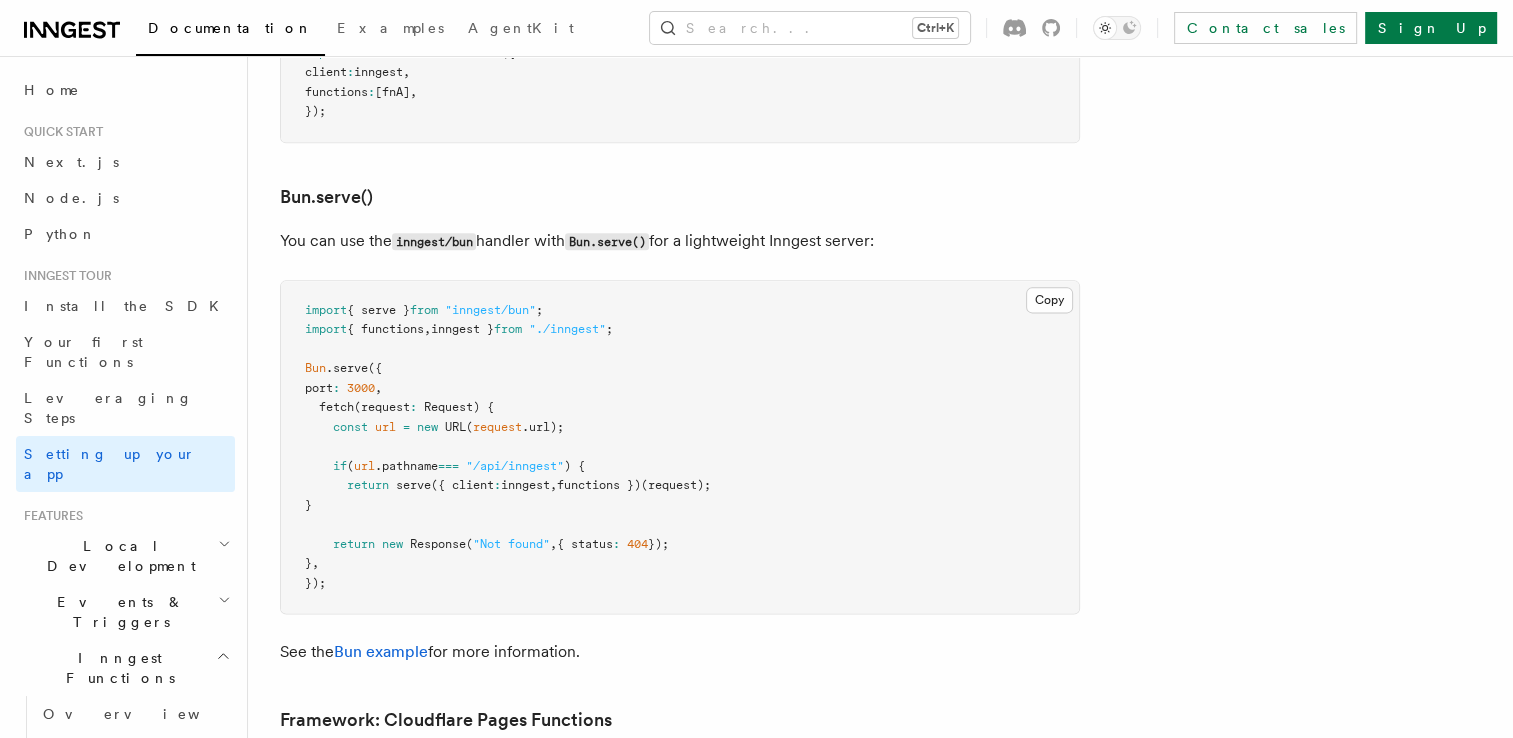 scroll, scrollTop: 2544, scrollLeft: 0, axis: vertical 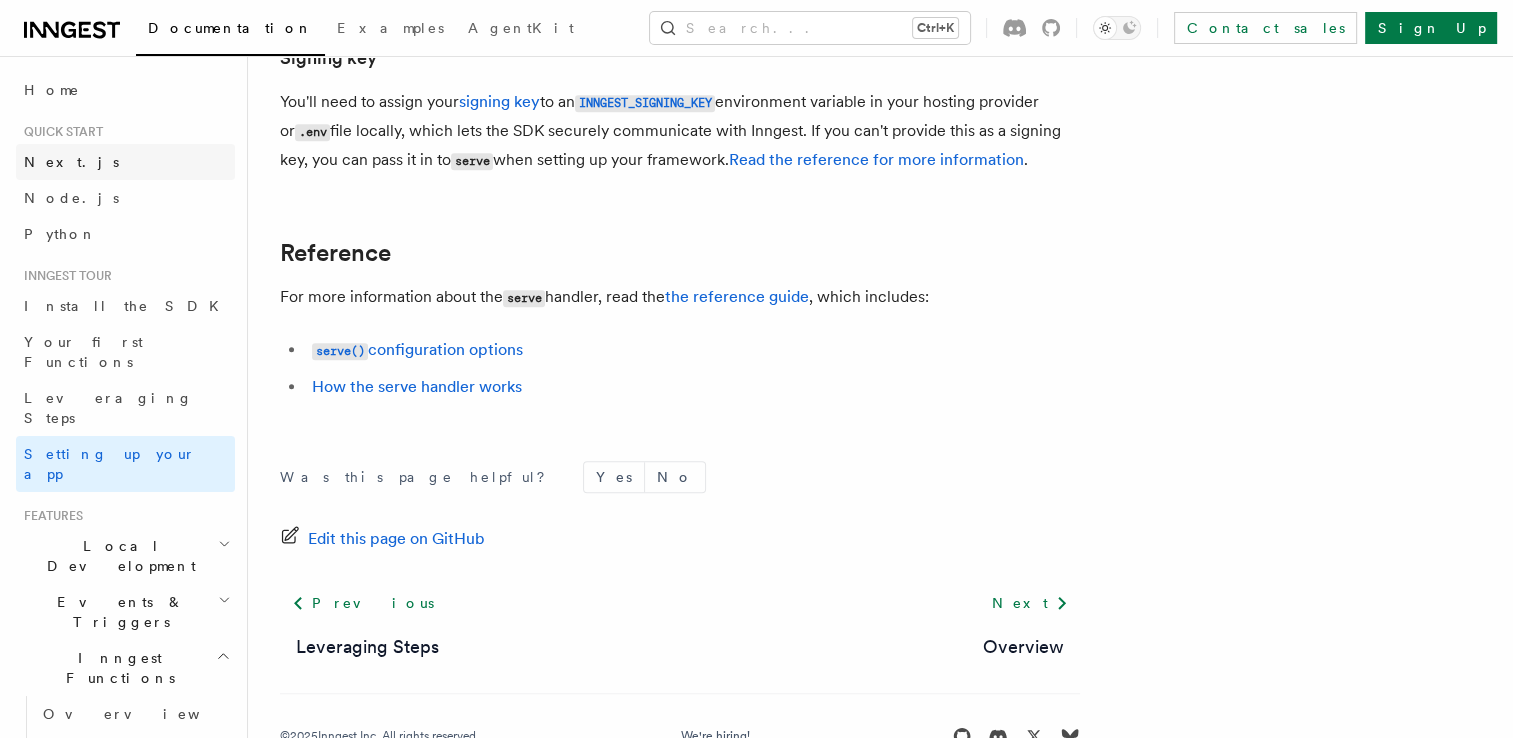 click on "Next.js" at bounding box center (125, 162) 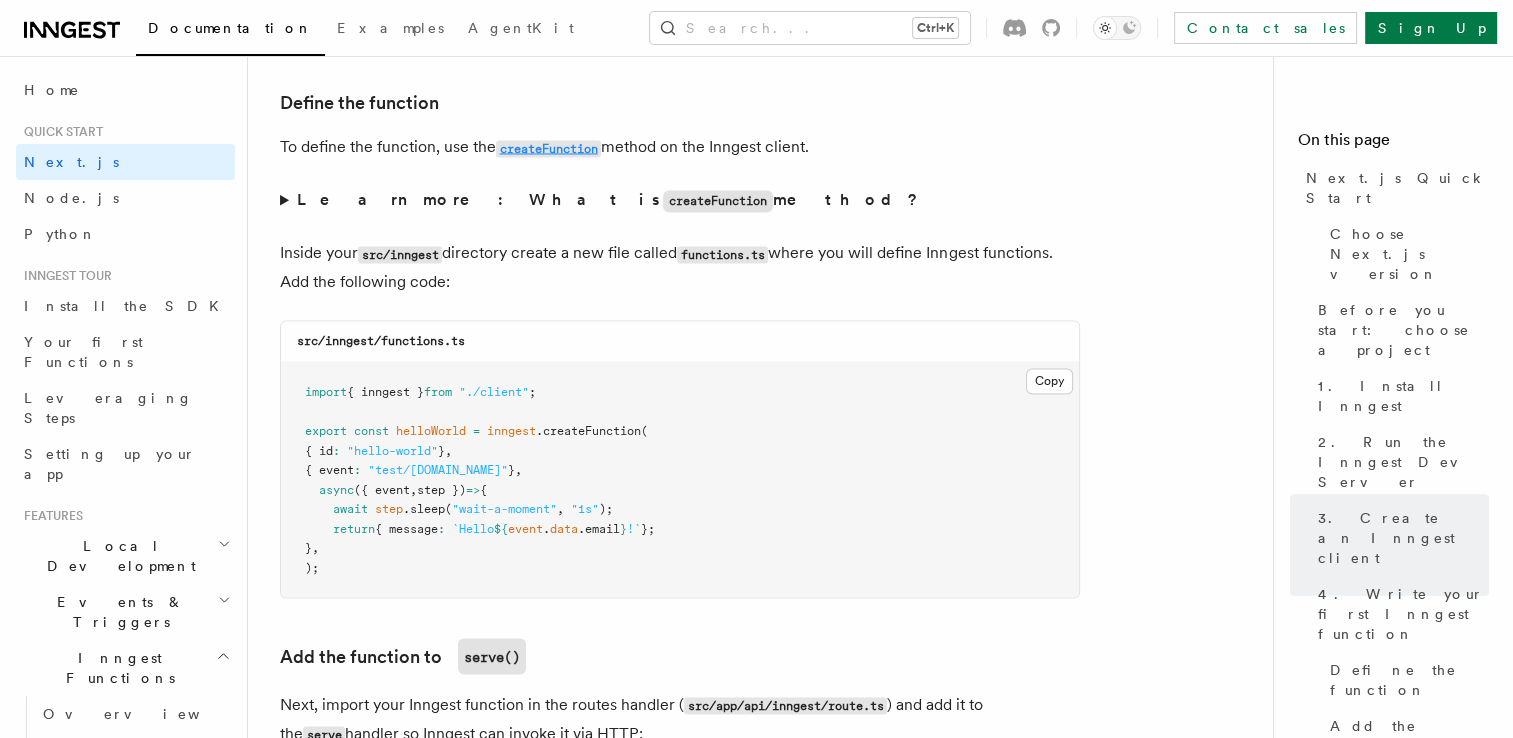 scroll, scrollTop: 3389, scrollLeft: 0, axis: vertical 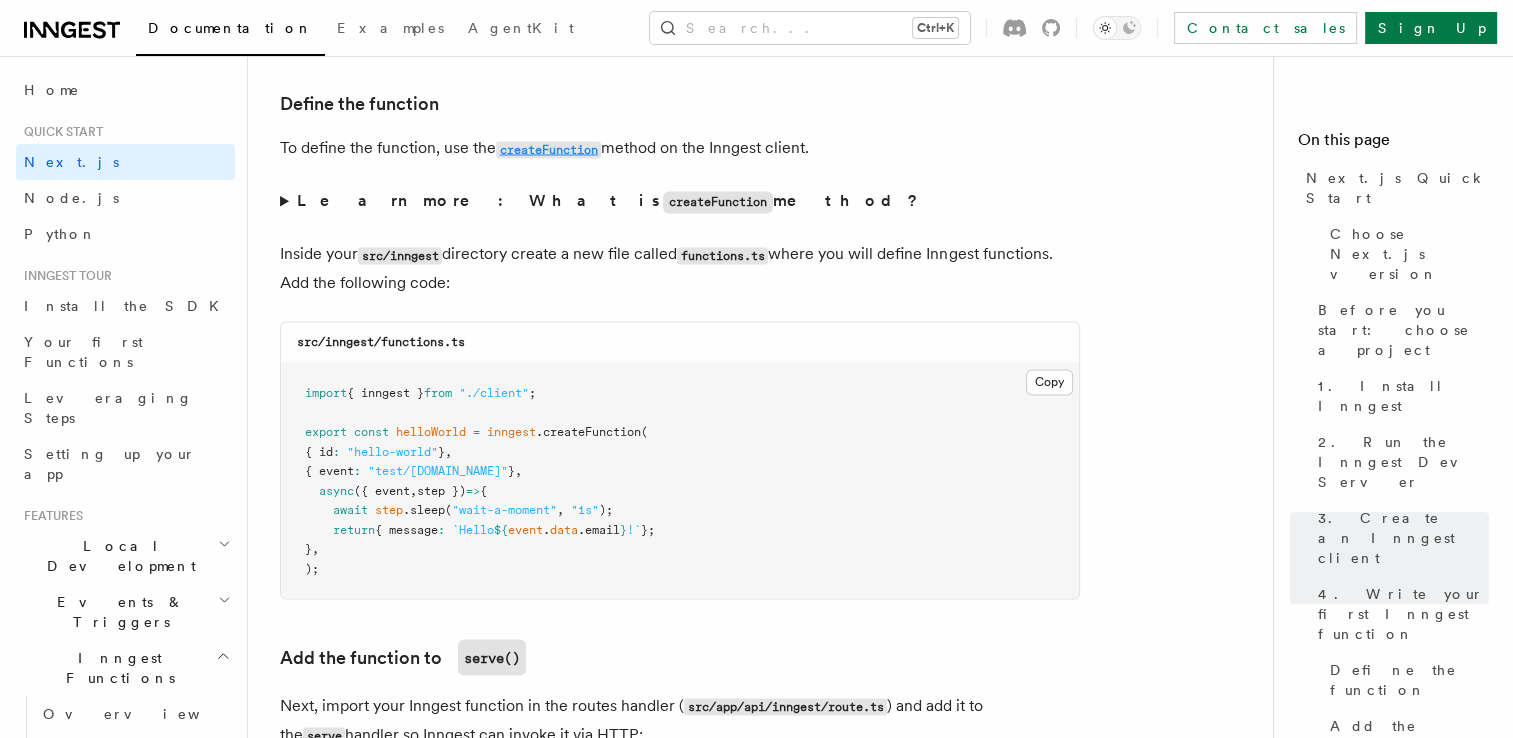 click on "createFunction" at bounding box center (548, 149) 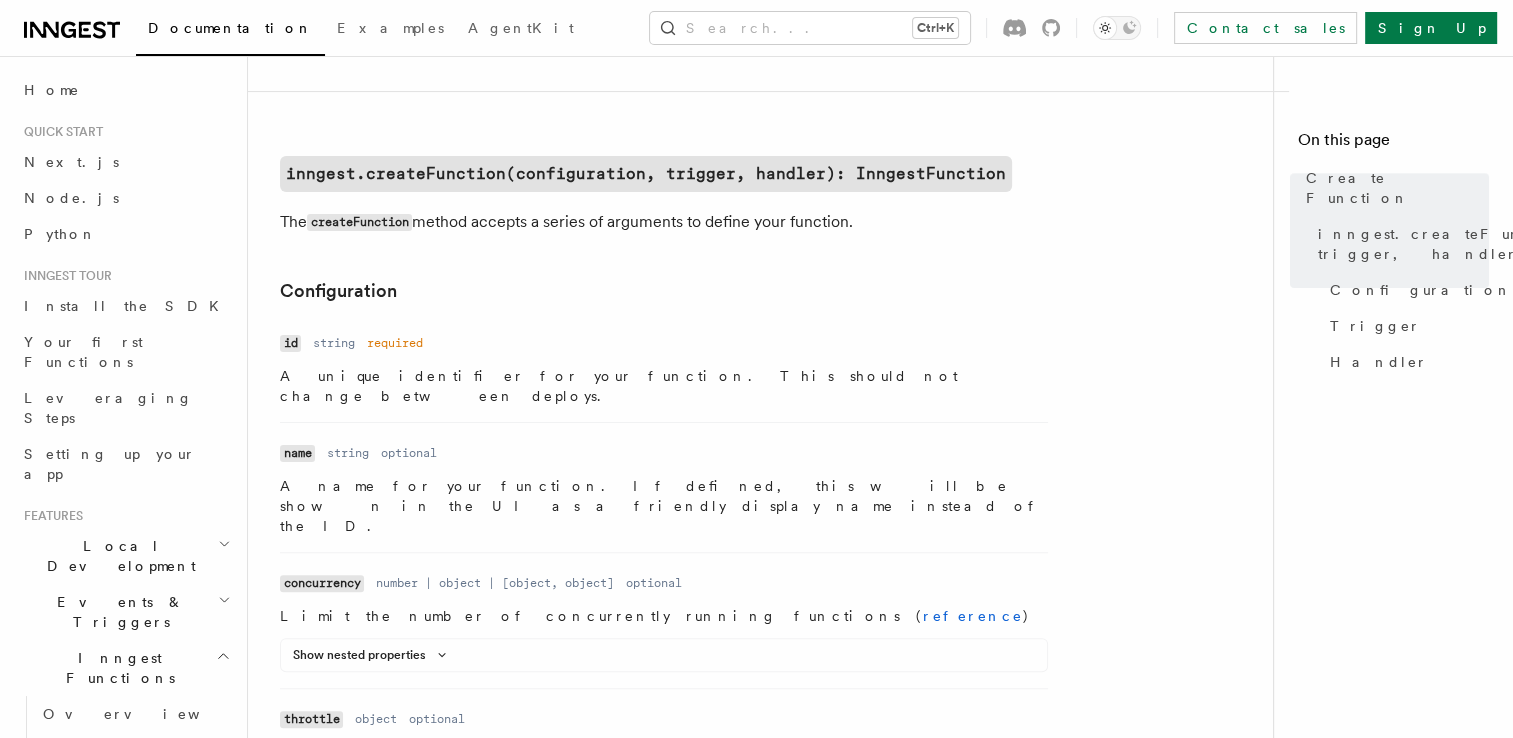 scroll, scrollTop: 0, scrollLeft: 0, axis: both 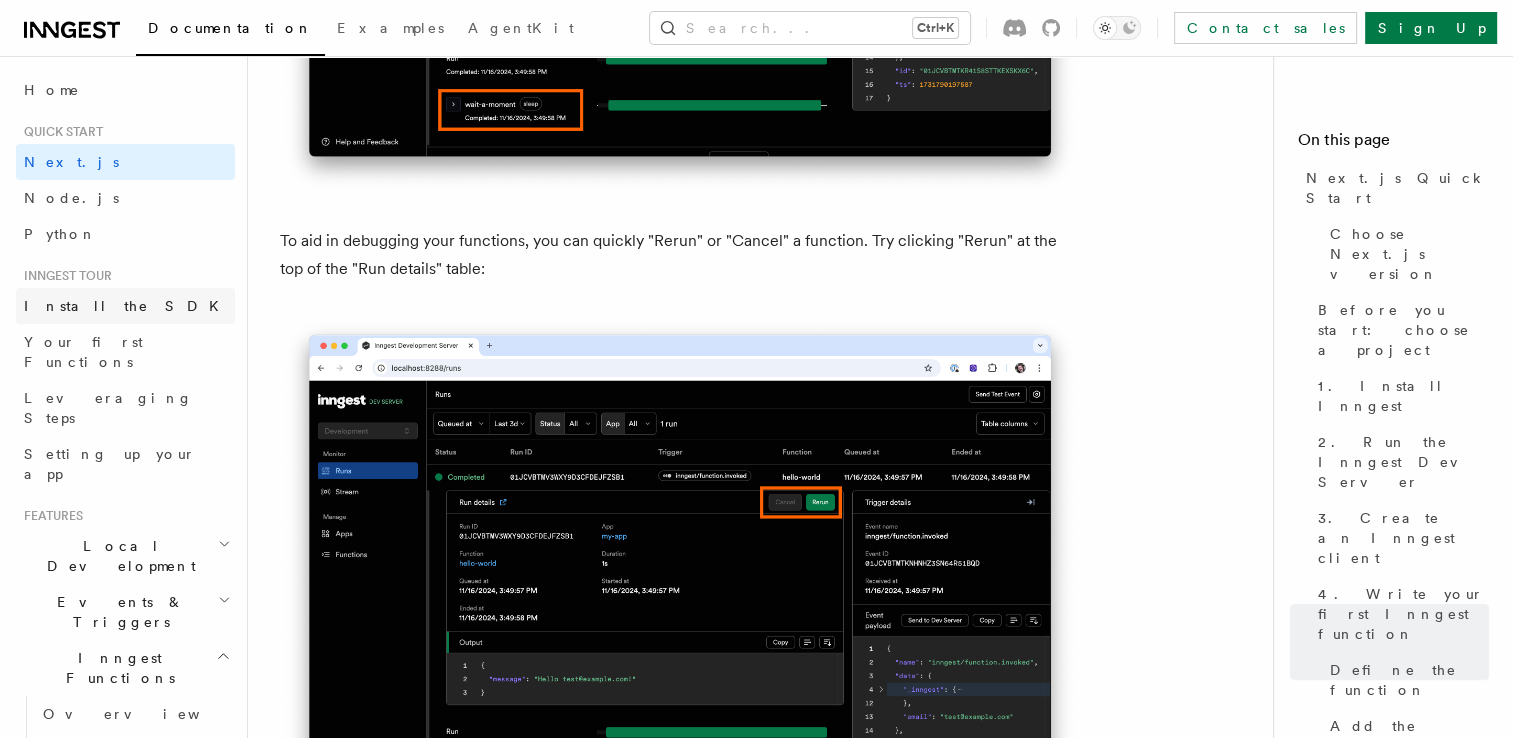 click on "Install the SDK" at bounding box center (125, 306) 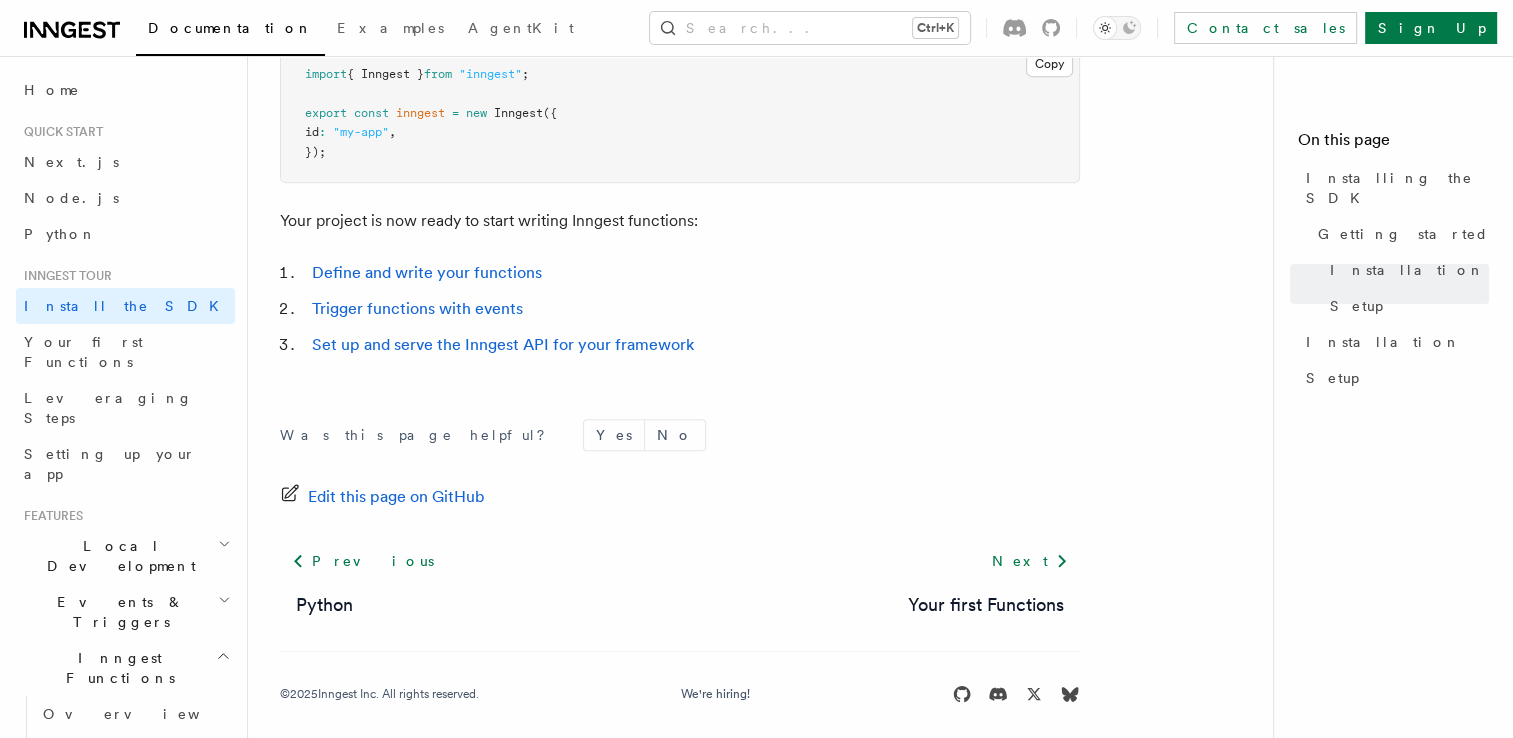 scroll, scrollTop: 923, scrollLeft: 0, axis: vertical 